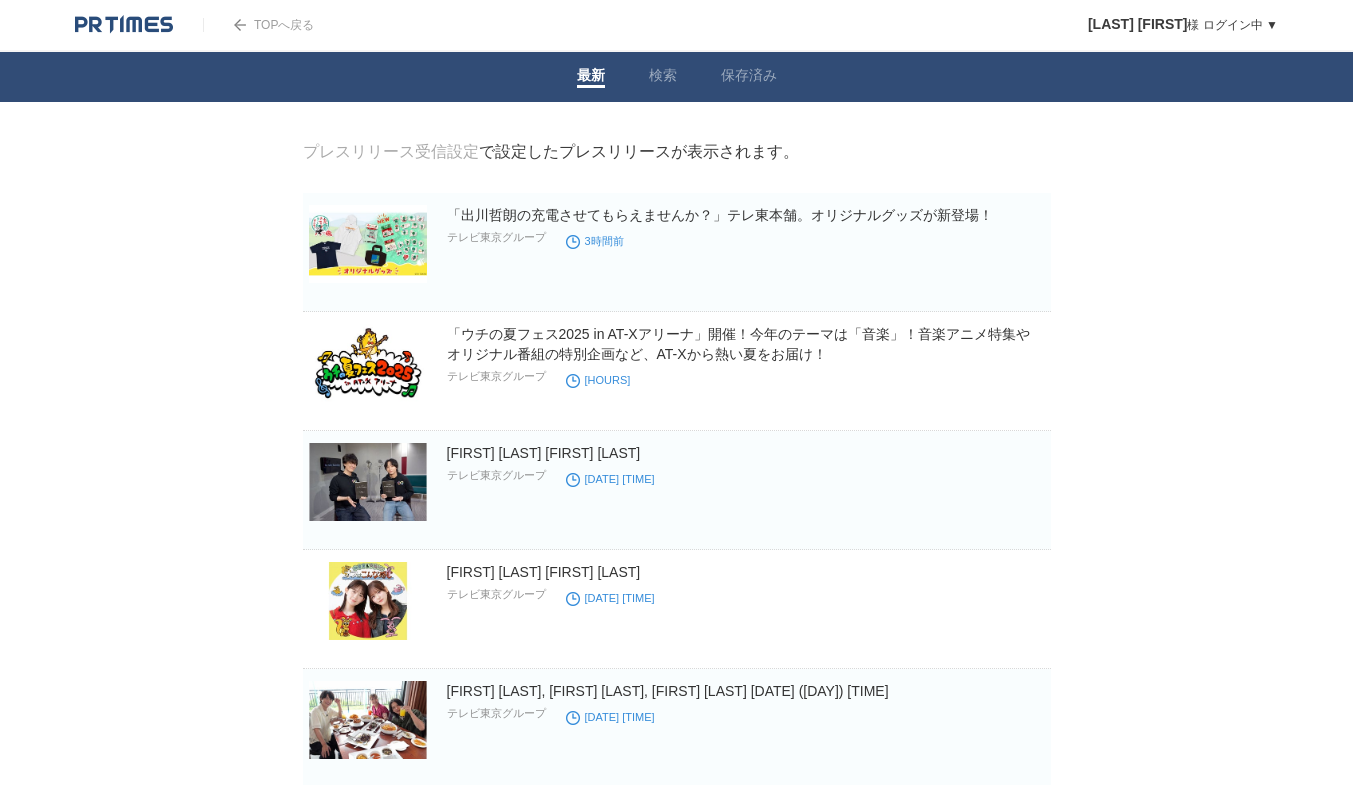 scroll, scrollTop: 0, scrollLeft: 0, axis: both 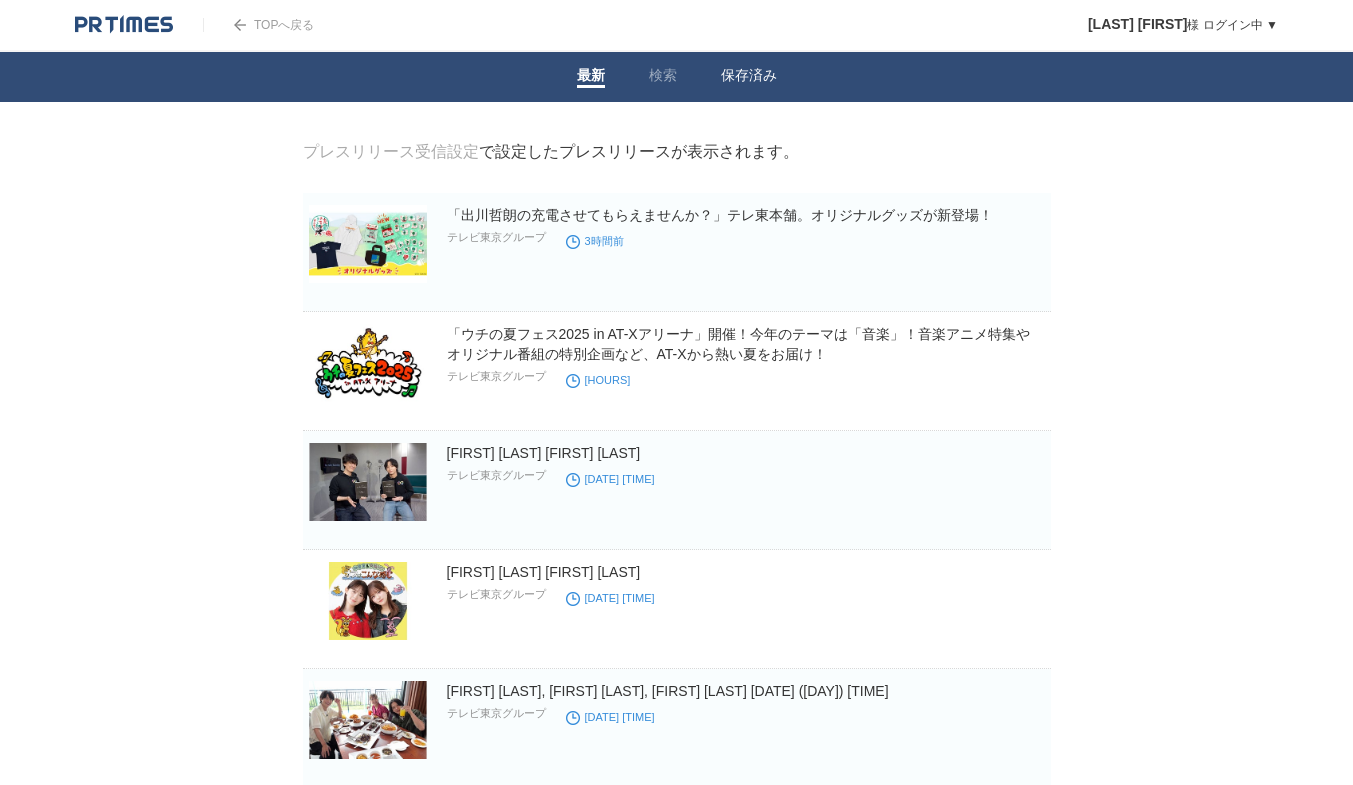 click on "保存済み" at bounding box center [749, 77] 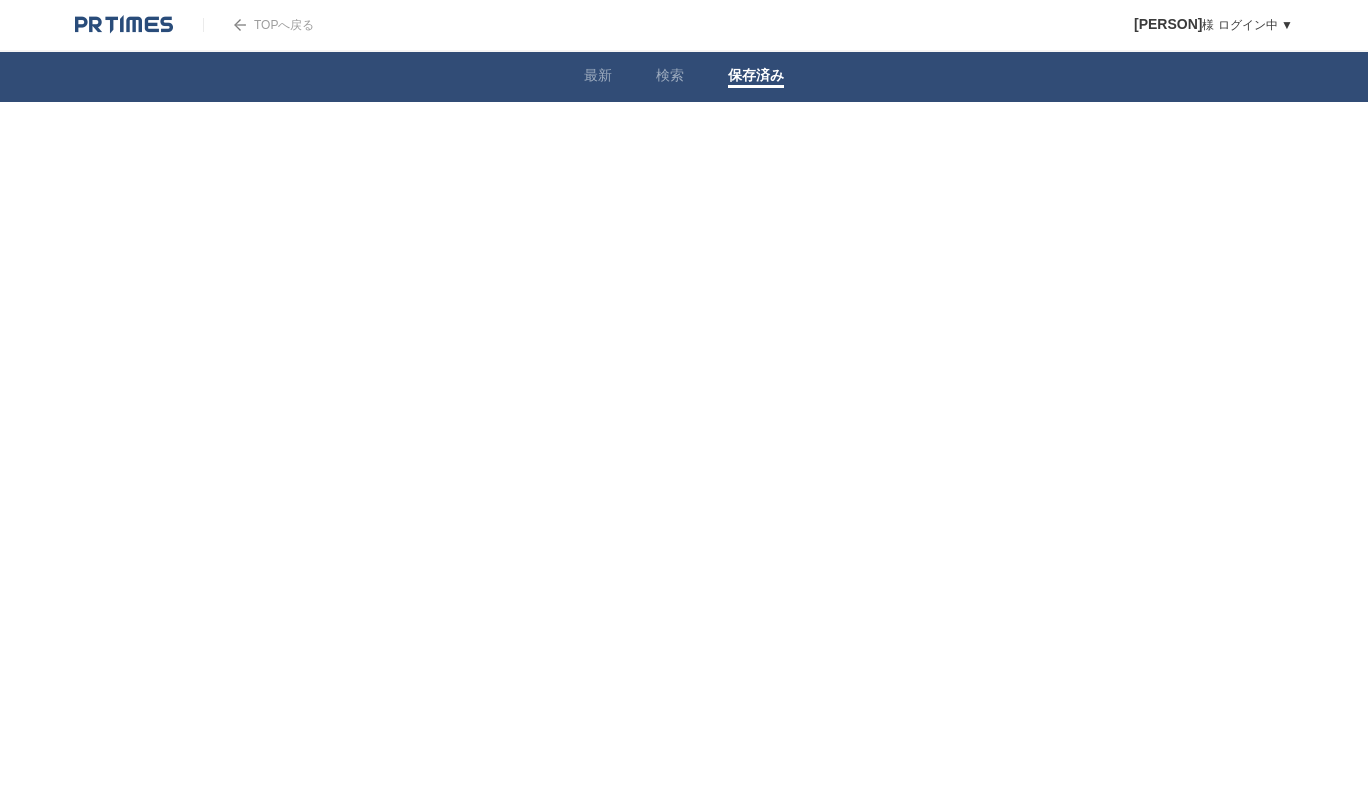 scroll, scrollTop: 0, scrollLeft: 0, axis: both 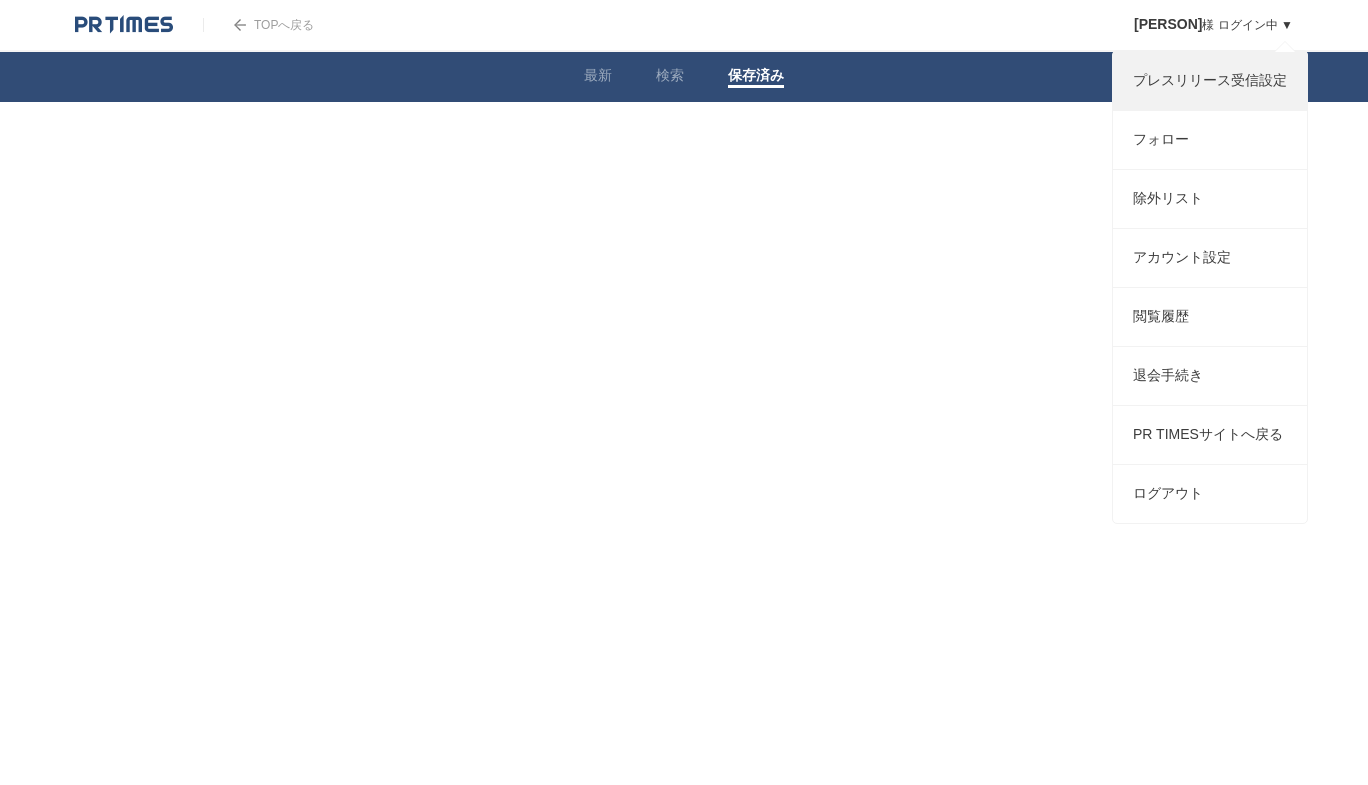 click on "プレスリリース受信設定" at bounding box center [1210, 81] 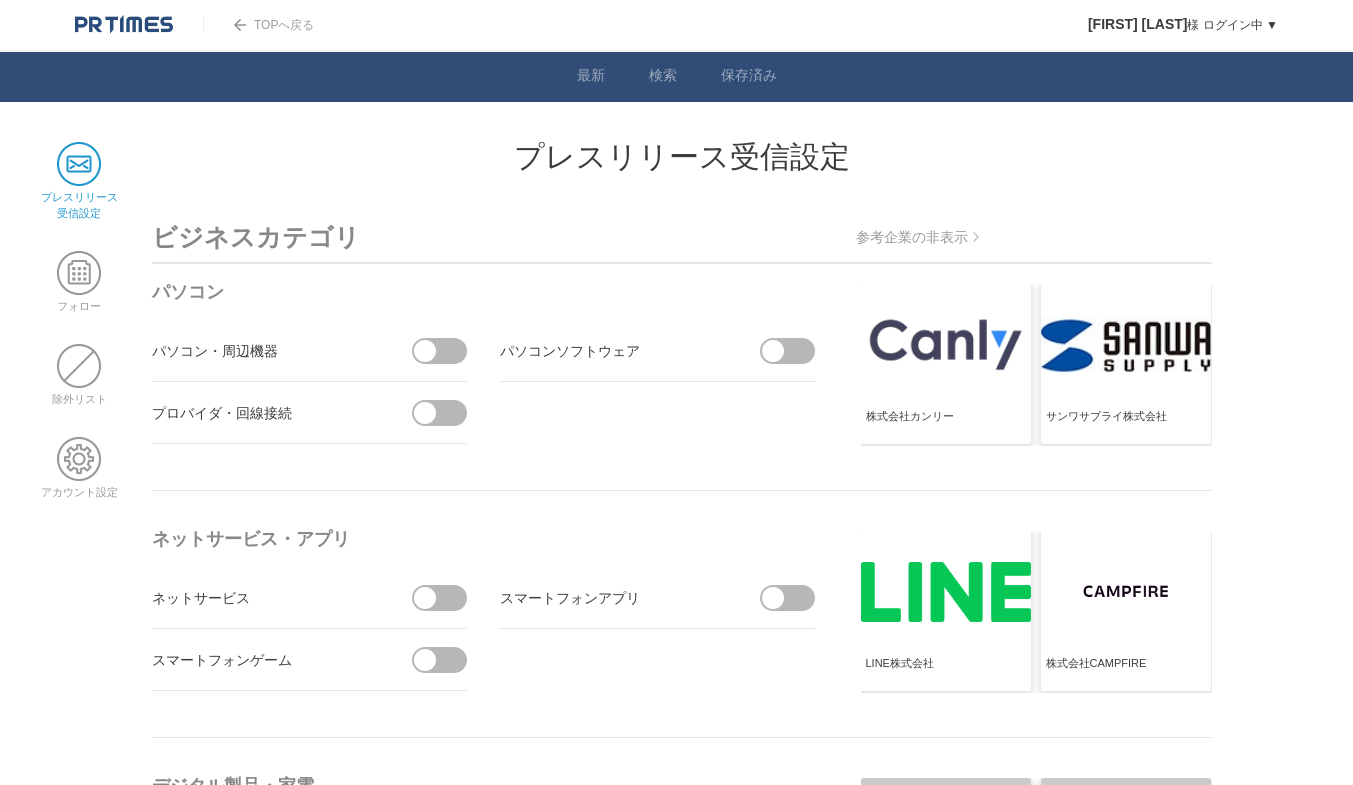 scroll, scrollTop: 0, scrollLeft: 0, axis: both 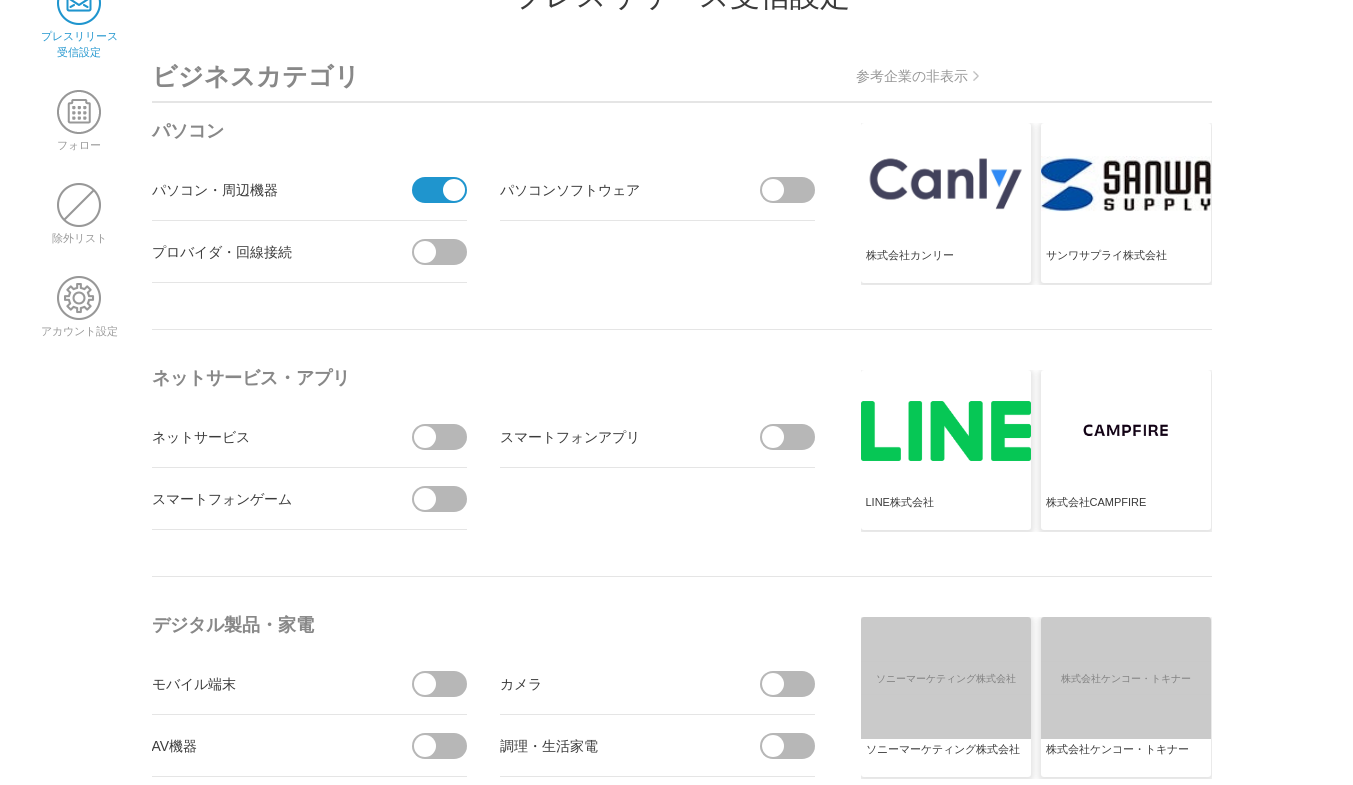 click at bounding box center (433, 190) 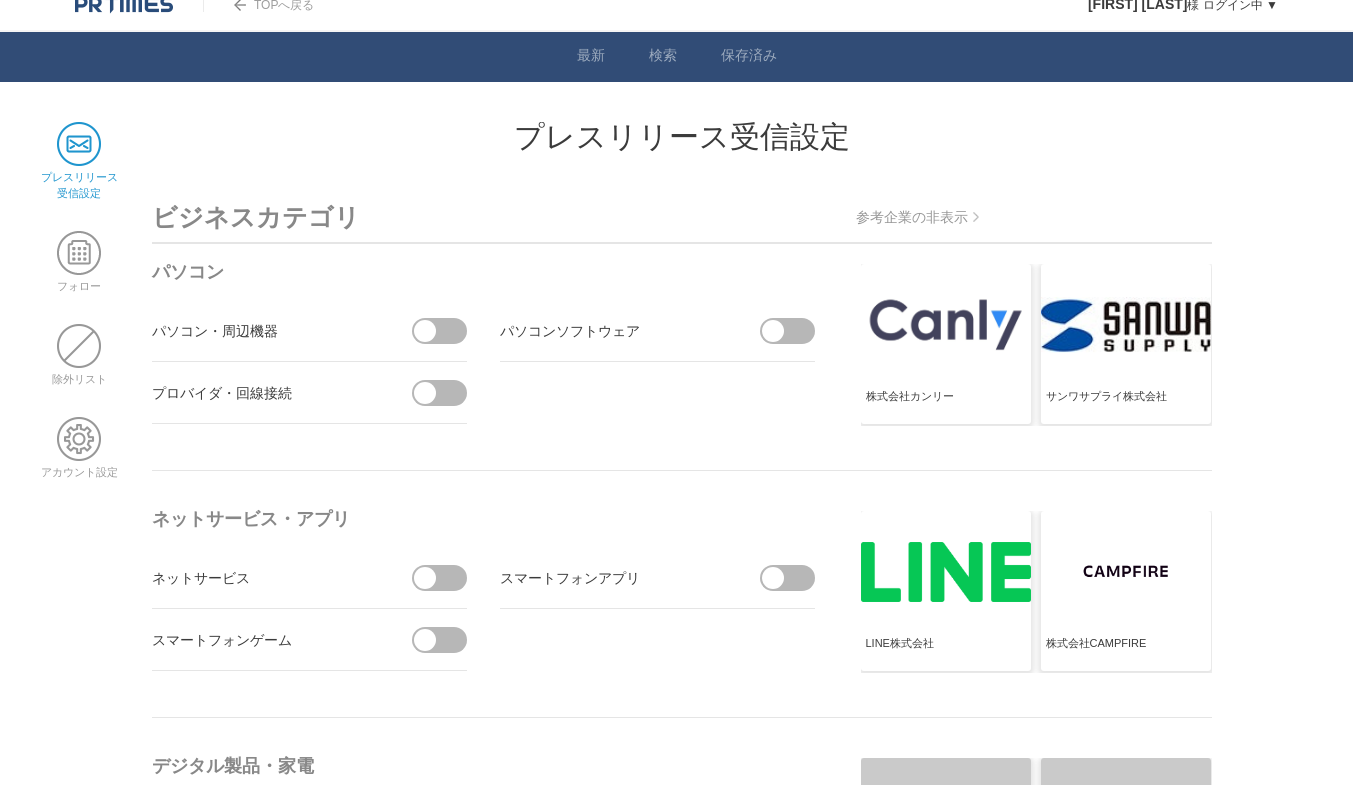 scroll, scrollTop: 0, scrollLeft: 0, axis: both 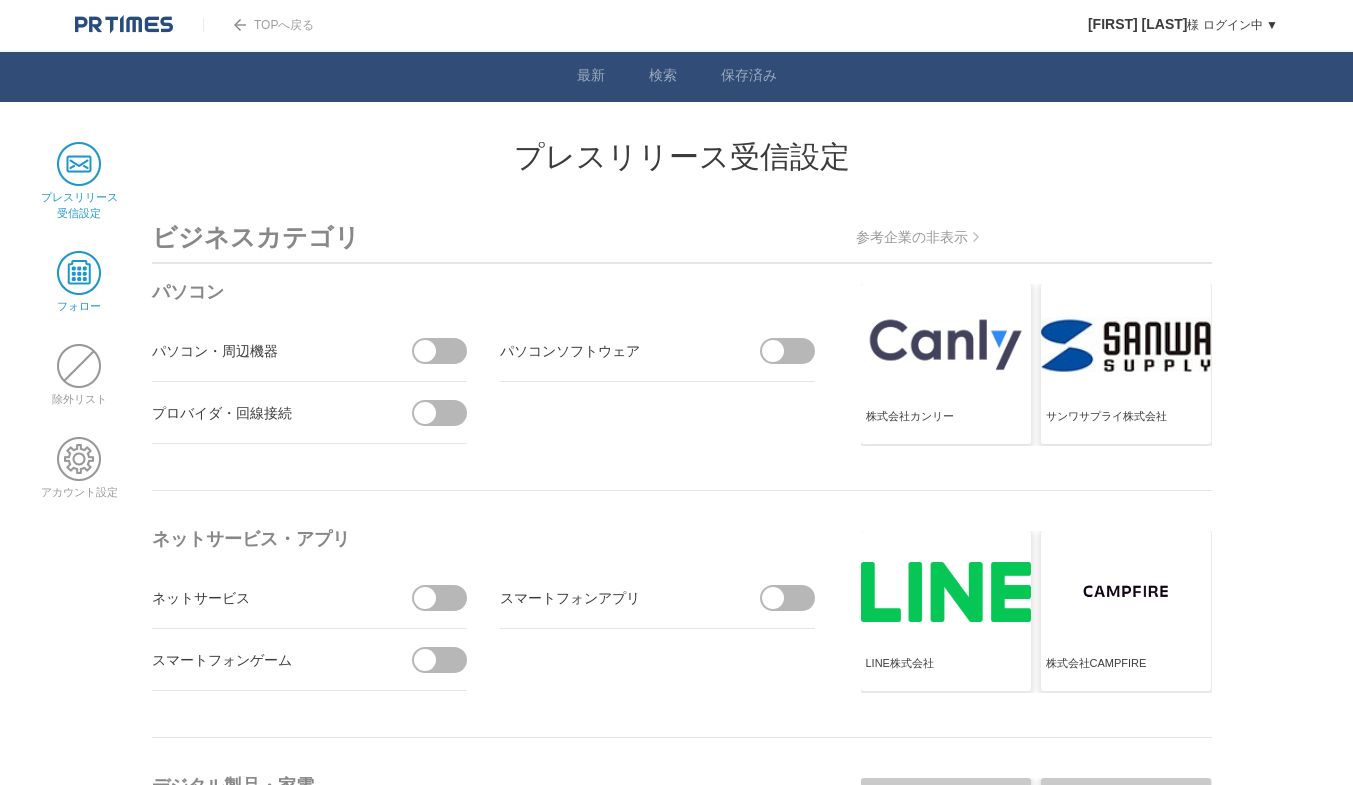 click at bounding box center [79, 273] 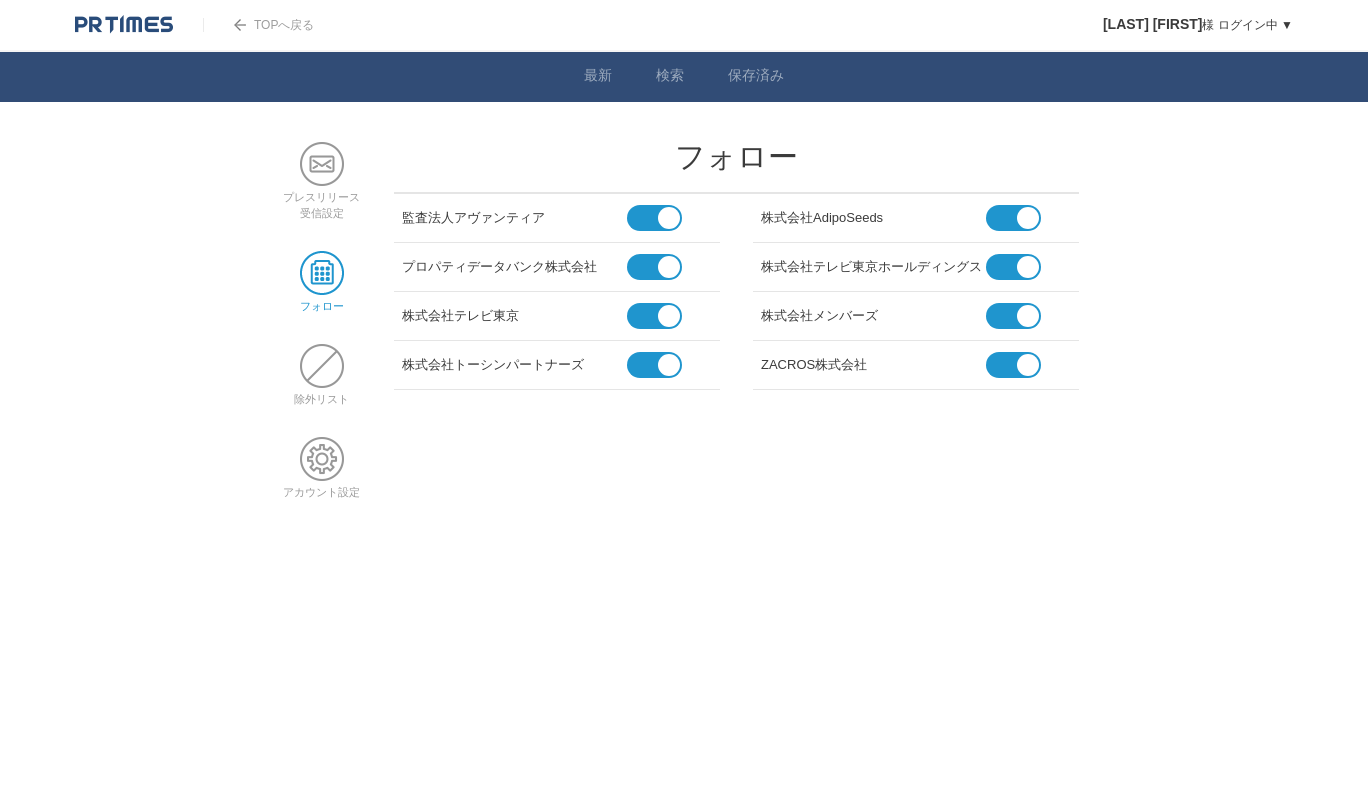 scroll, scrollTop: 0, scrollLeft: 0, axis: both 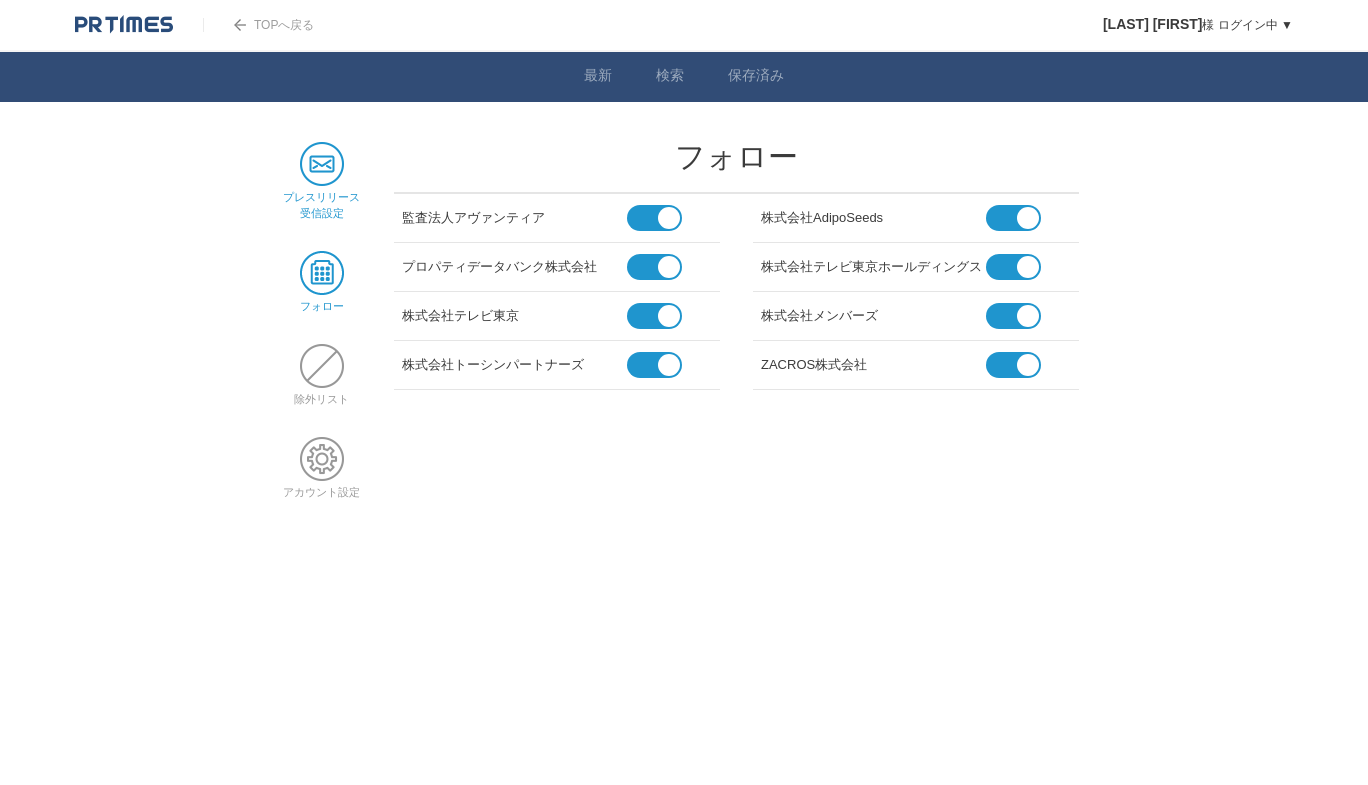 click at bounding box center (322, 164) 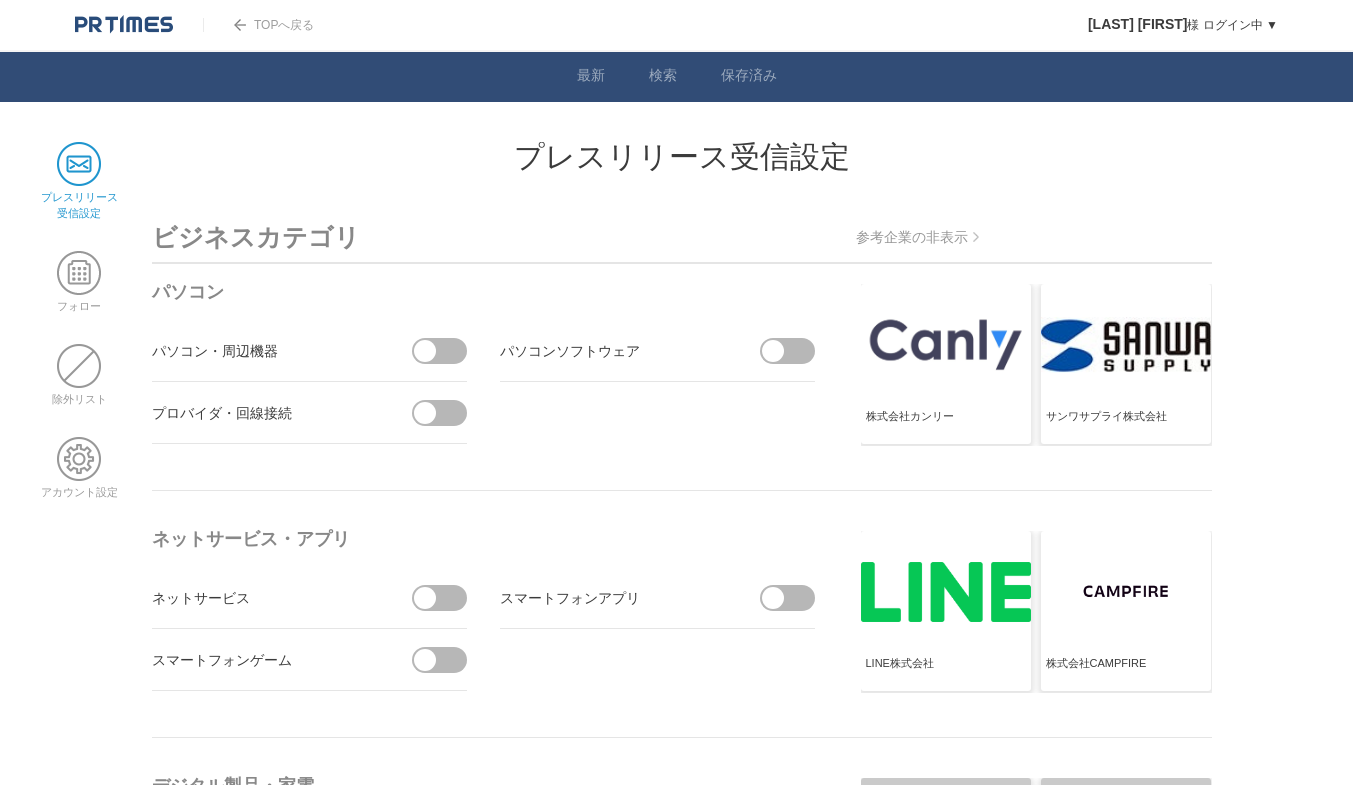 scroll, scrollTop: 0, scrollLeft: 0, axis: both 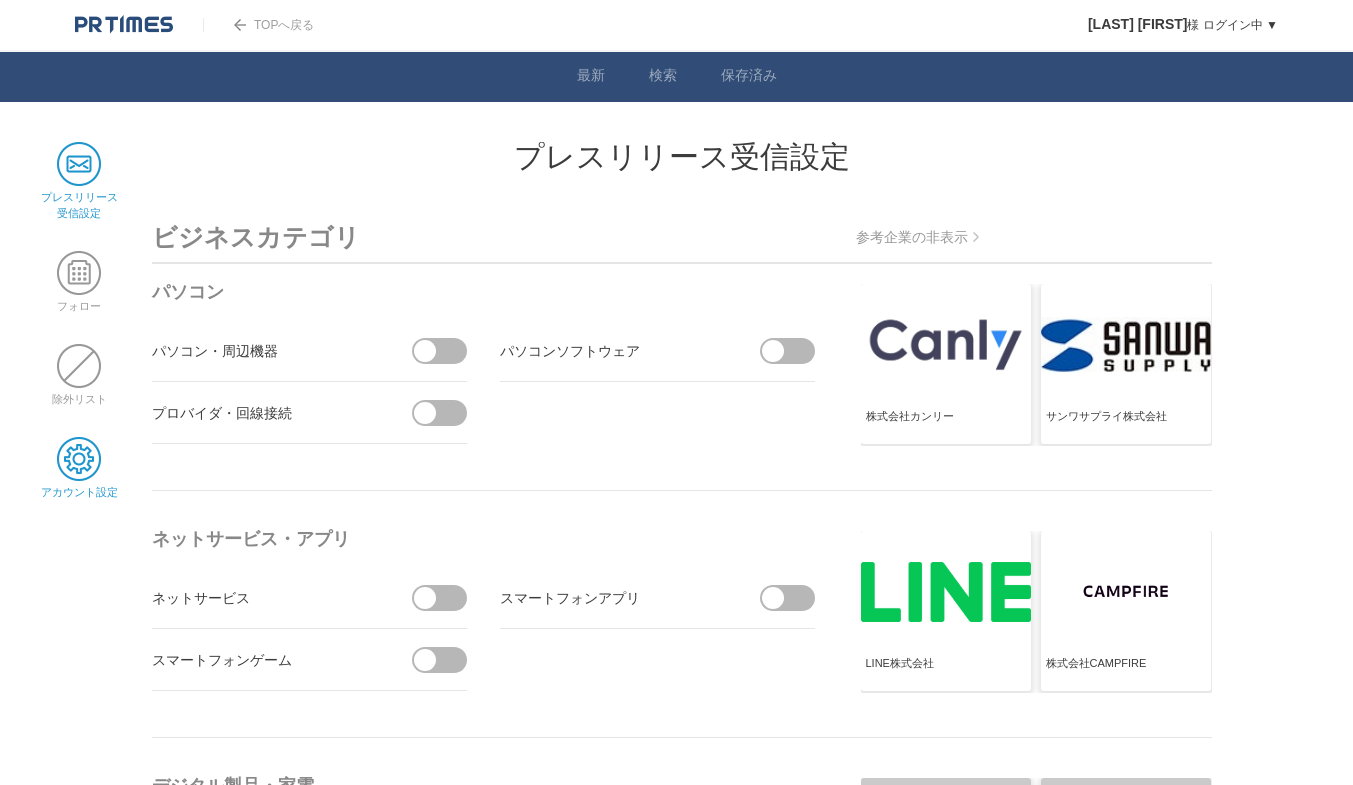 click at bounding box center [79, 459] 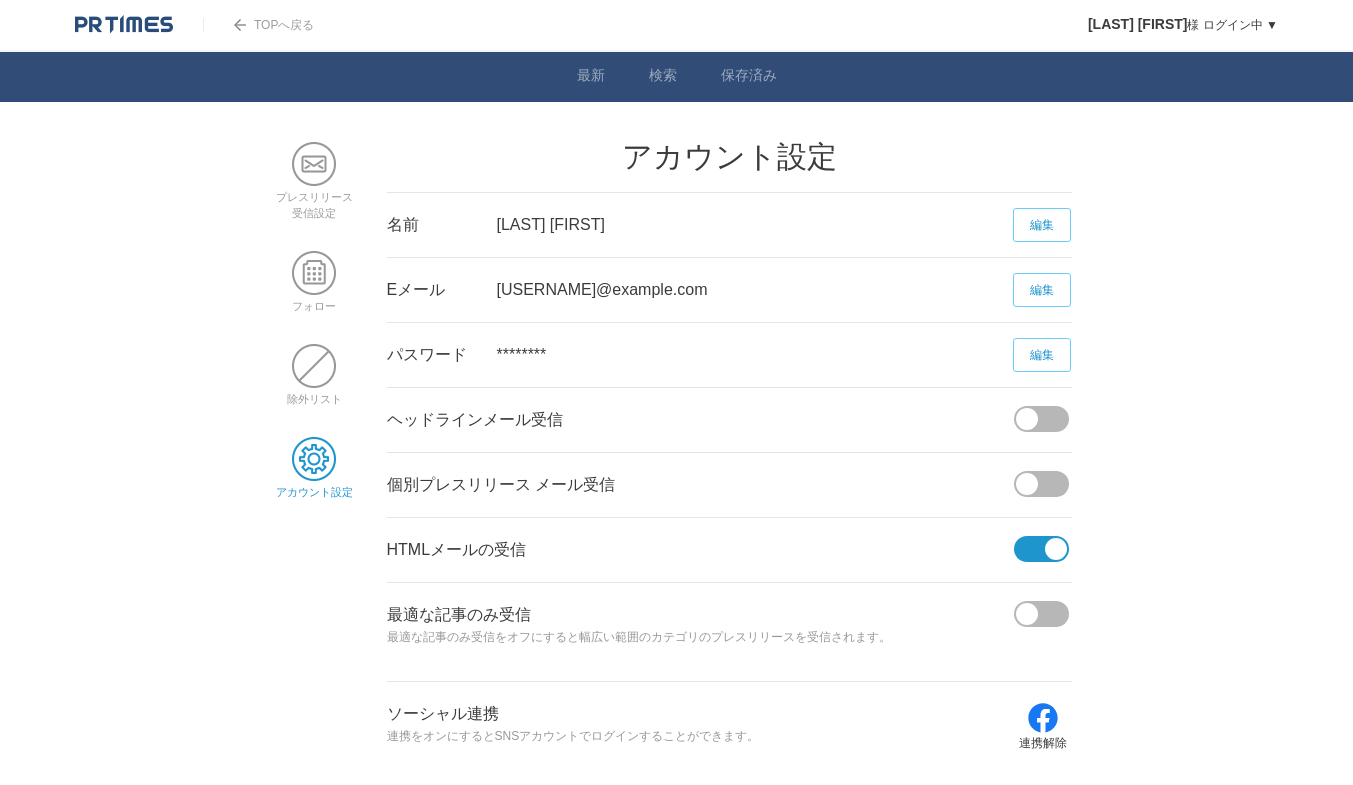 scroll, scrollTop: 0, scrollLeft: 0, axis: both 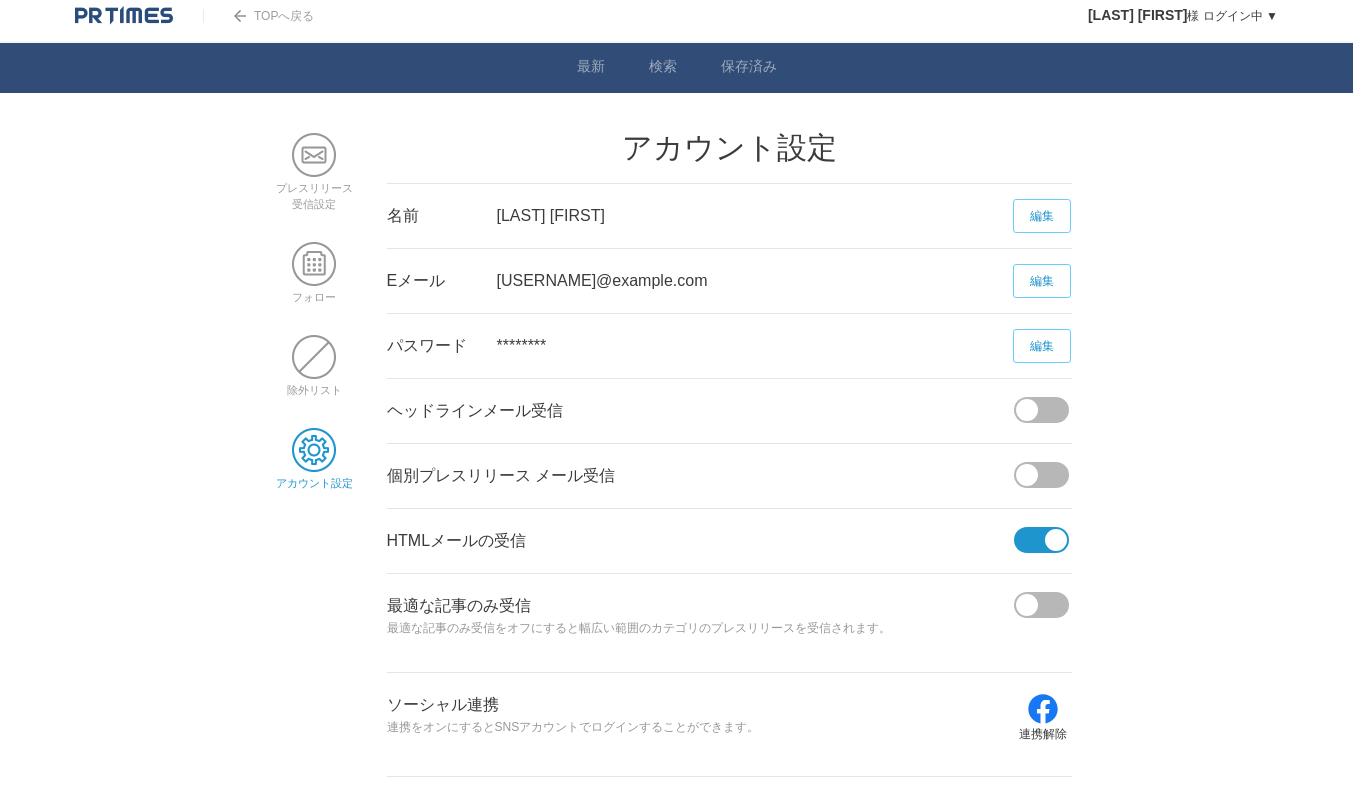drag, startPoint x: 449, startPoint y: 475, endPoint x: 630, endPoint y: 476, distance: 181.00276 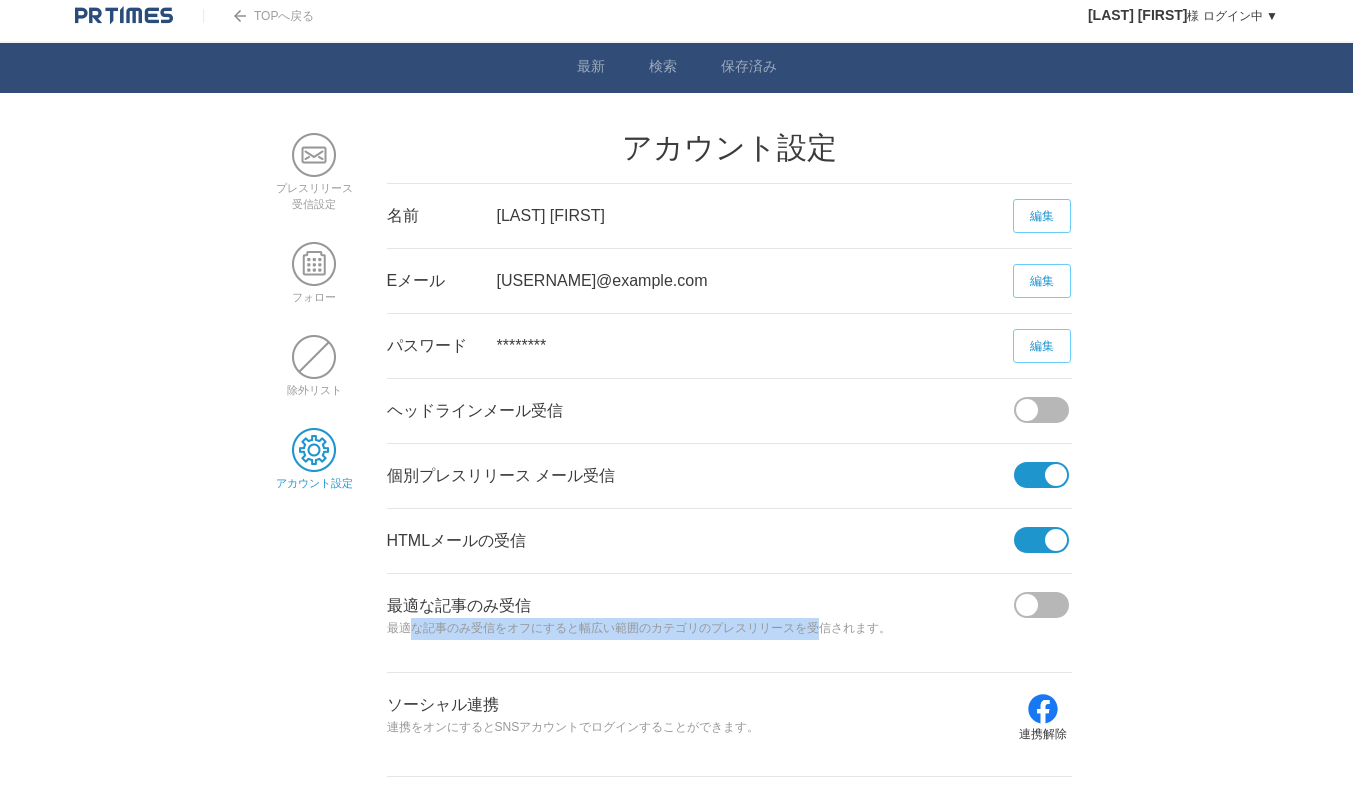 drag, startPoint x: 414, startPoint y: 631, endPoint x: 821, endPoint y: 634, distance: 407.01105 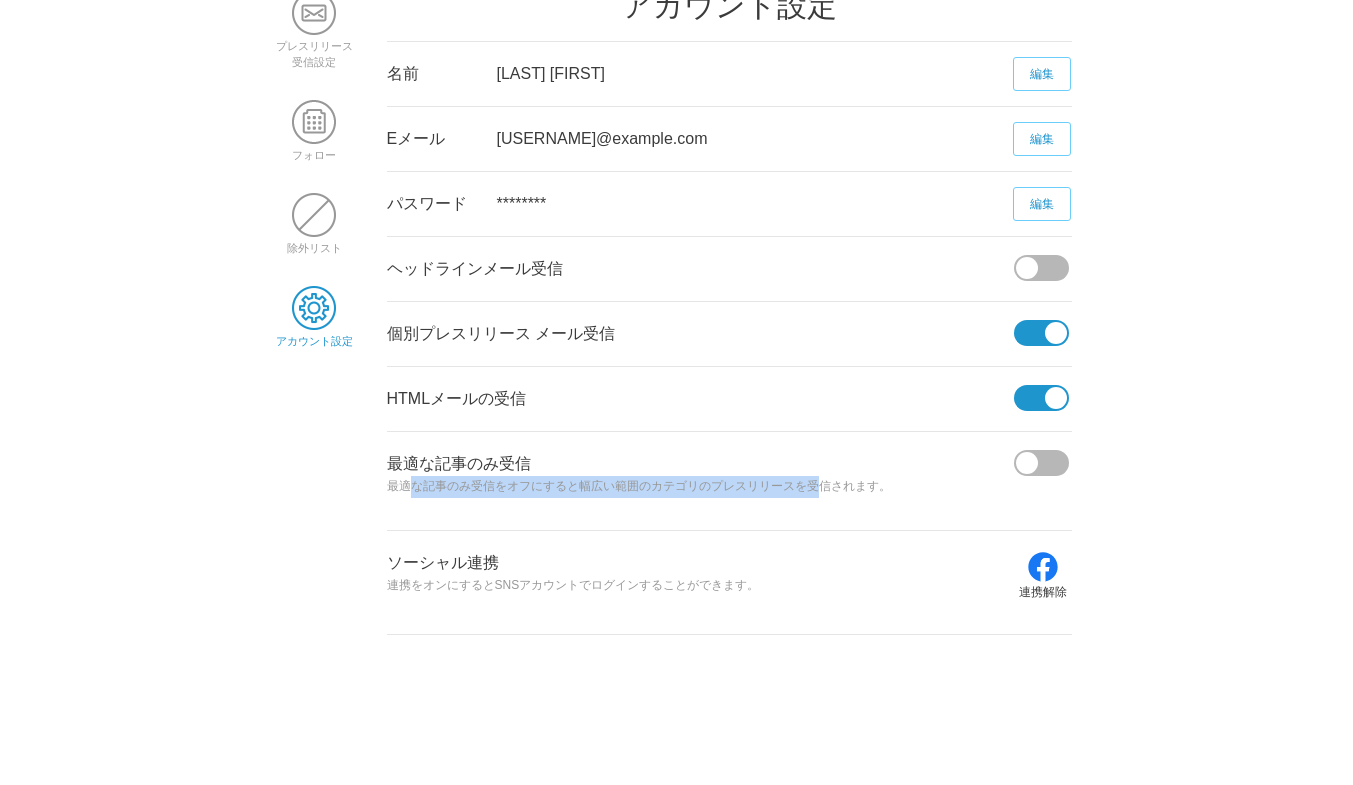 click at bounding box center (1027, 463) 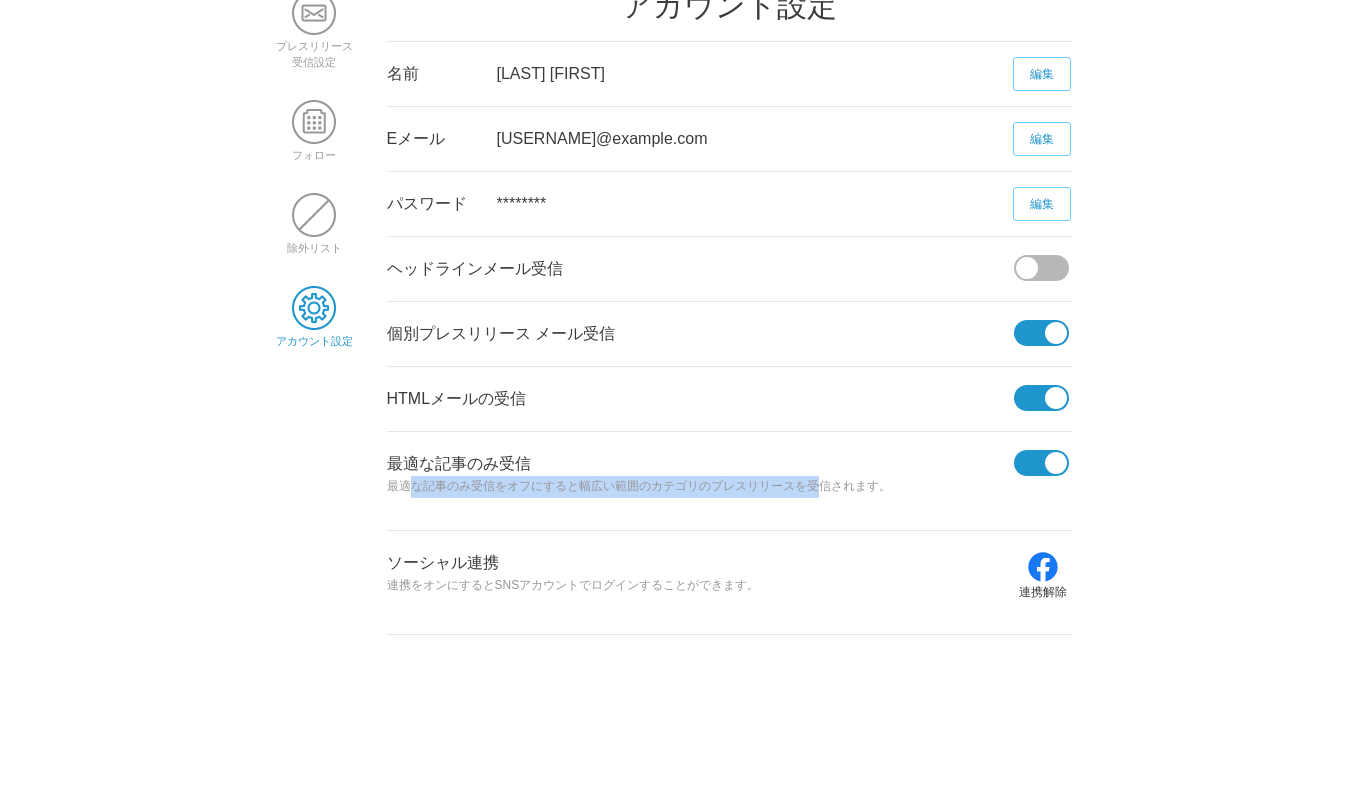 drag, startPoint x: 512, startPoint y: 258, endPoint x: 762, endPoint y: 251, distance: 250.09798 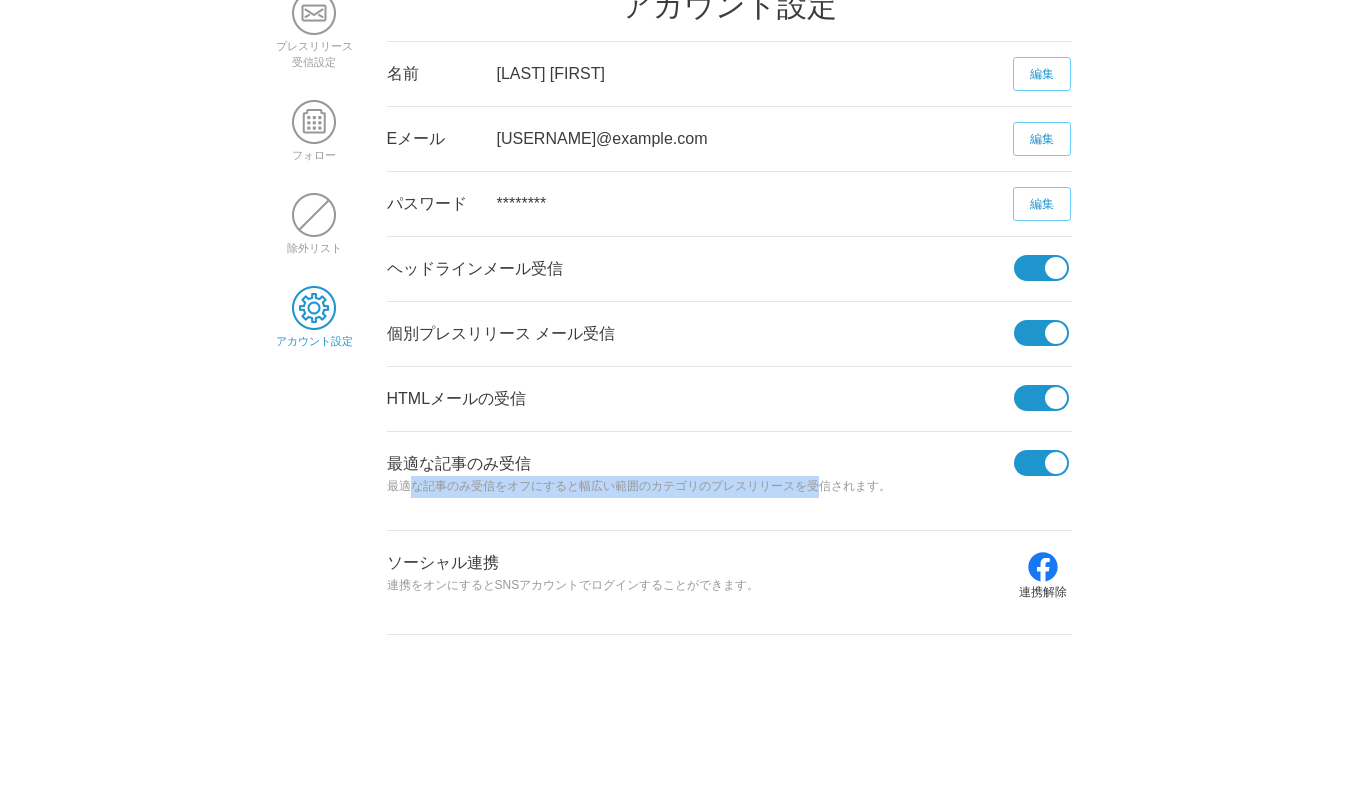 scroll, scrollTop: 0, scrollLeft: 0, axis: both 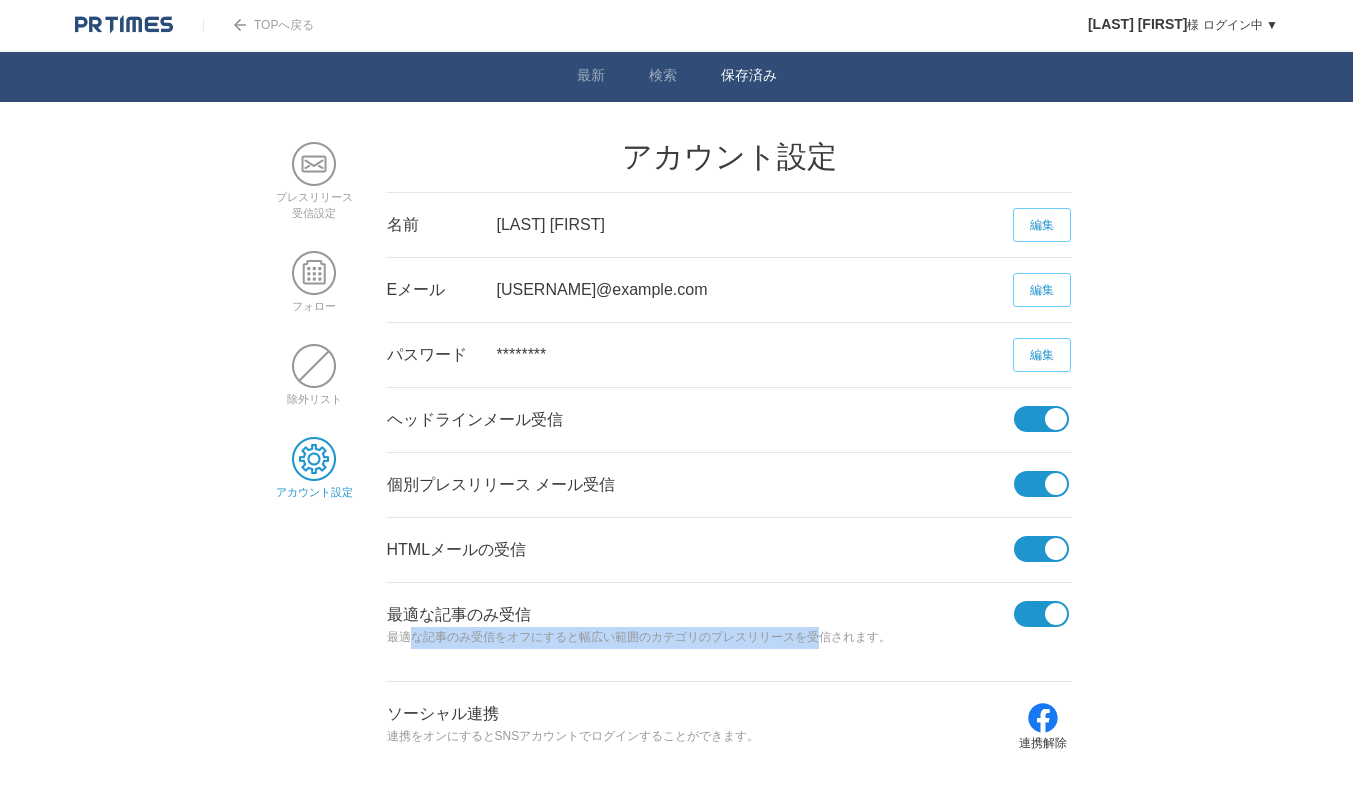 click on "保存済み" at bounding box center [749, 77] 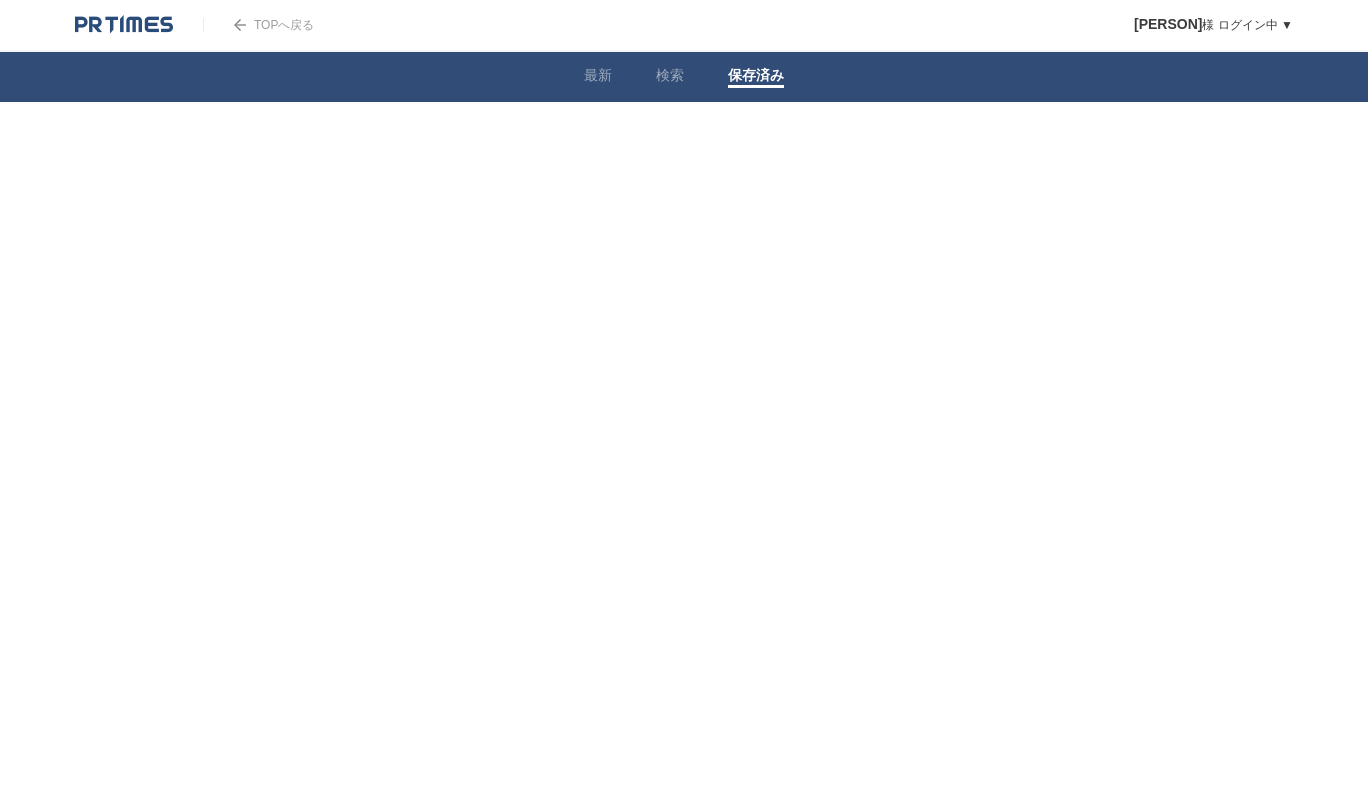 scroll, scrollTop: 0, scrollLeft: 0, axis: both 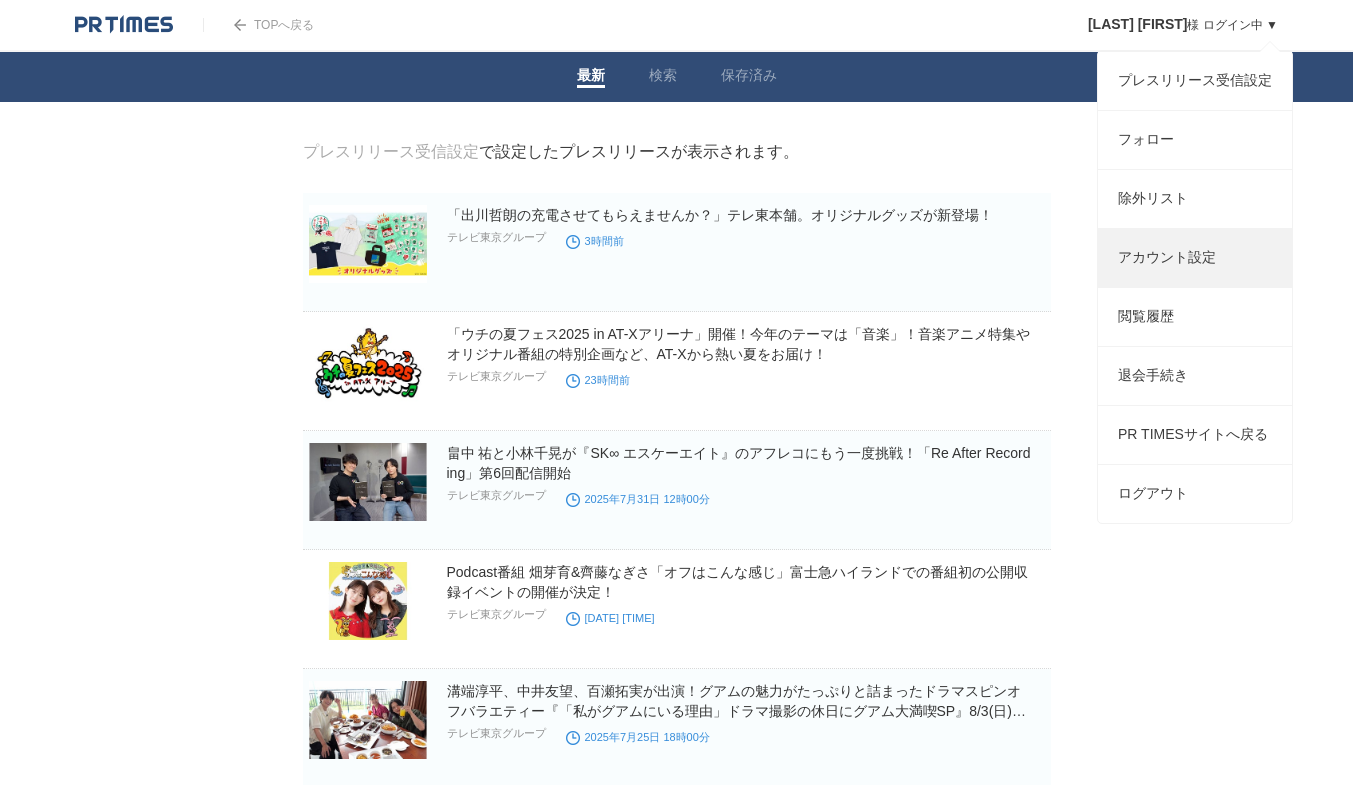 click on "アカウント設定" at bounding box center (1195, 258) 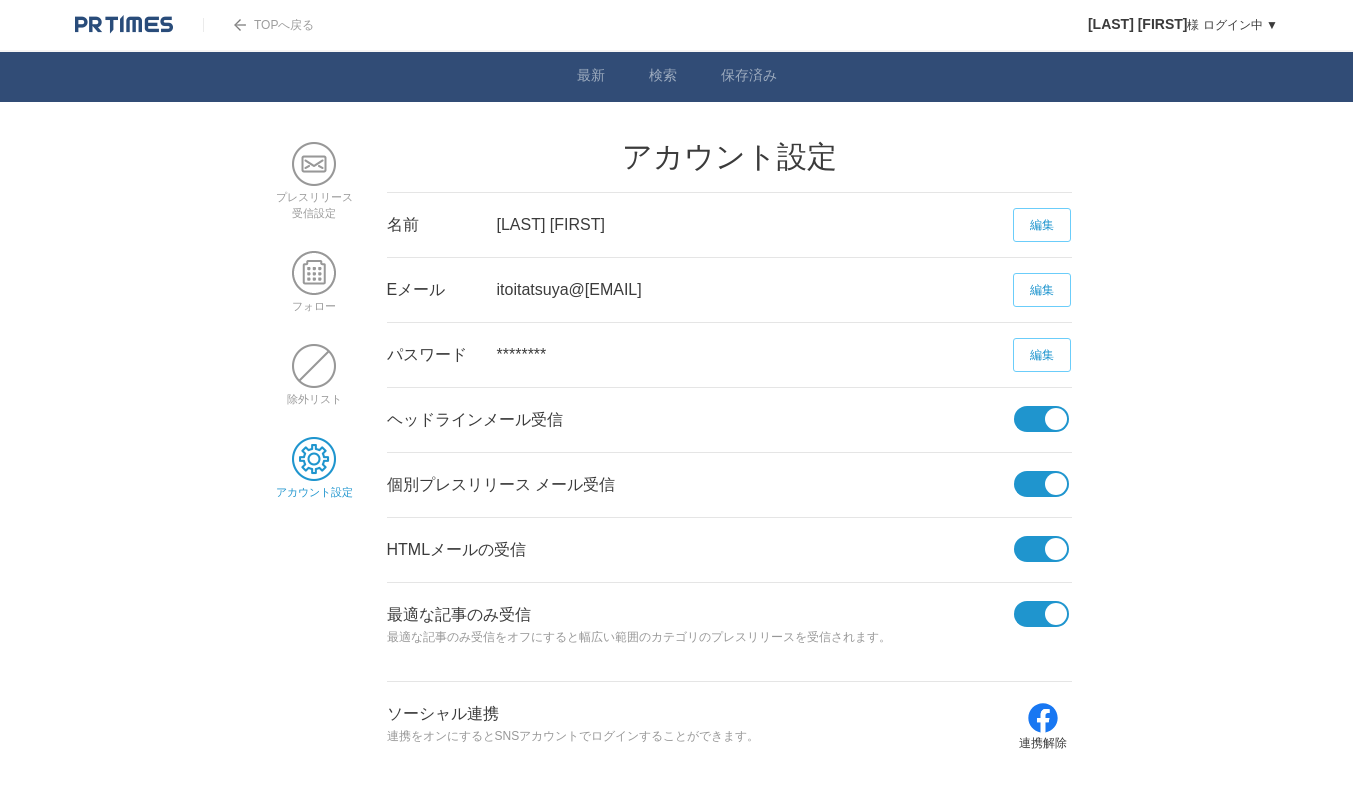 scroll, scrollTop: 0, scrollLeft: 0, axis: both 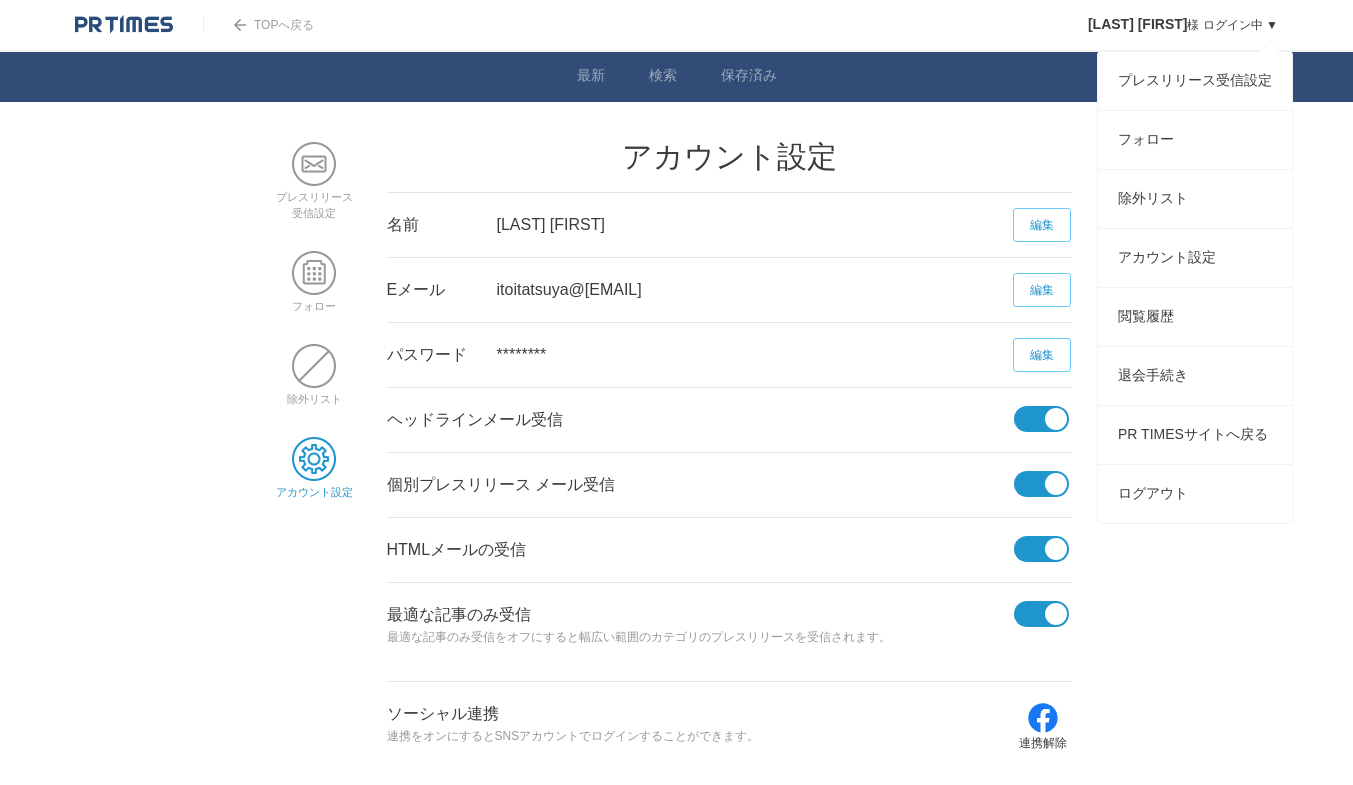 click on "[LAST] [FIRST]" at bounding box center [1138, 24] 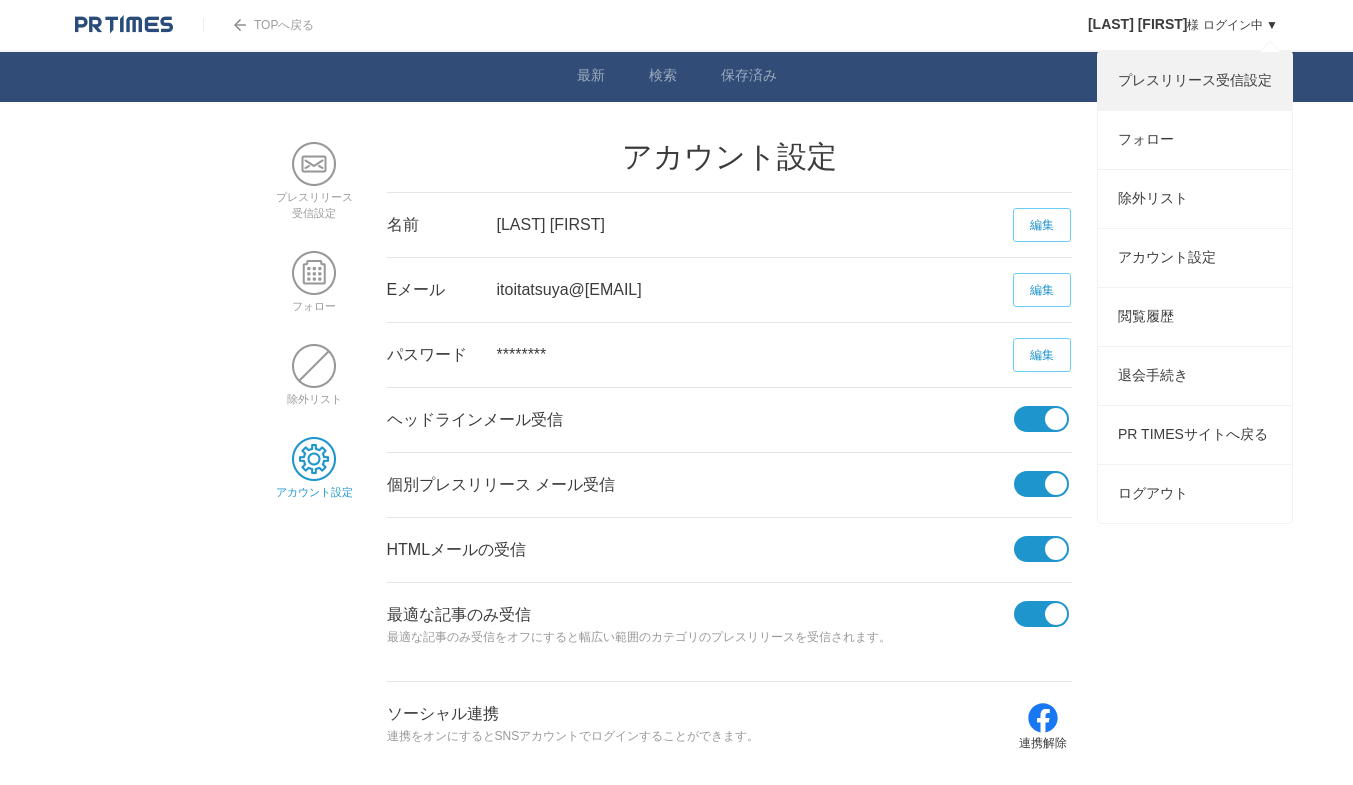 click on "プレスリリース受信設定" at bounding box center (1195, 81) 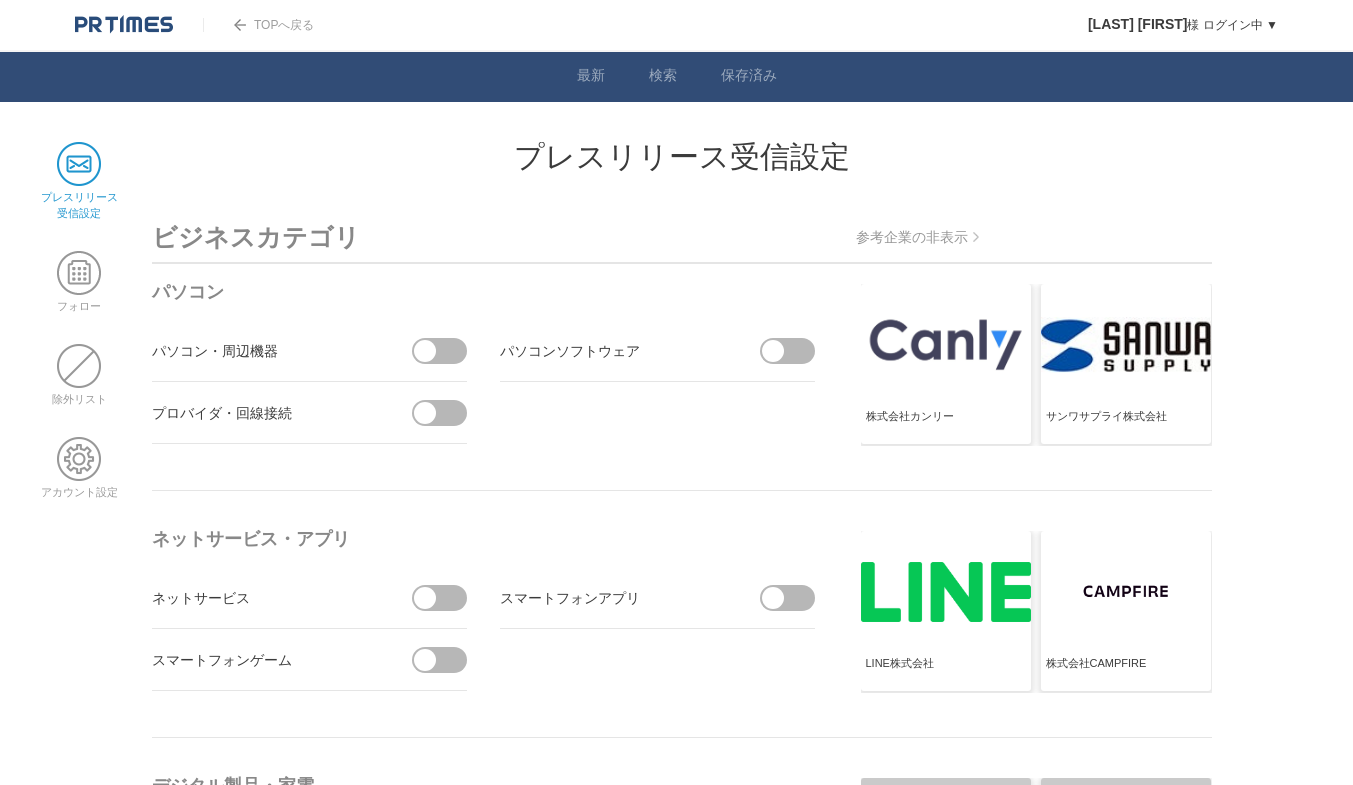 scroll, scrollTop: 0, scrollLeft: 0, axis: both 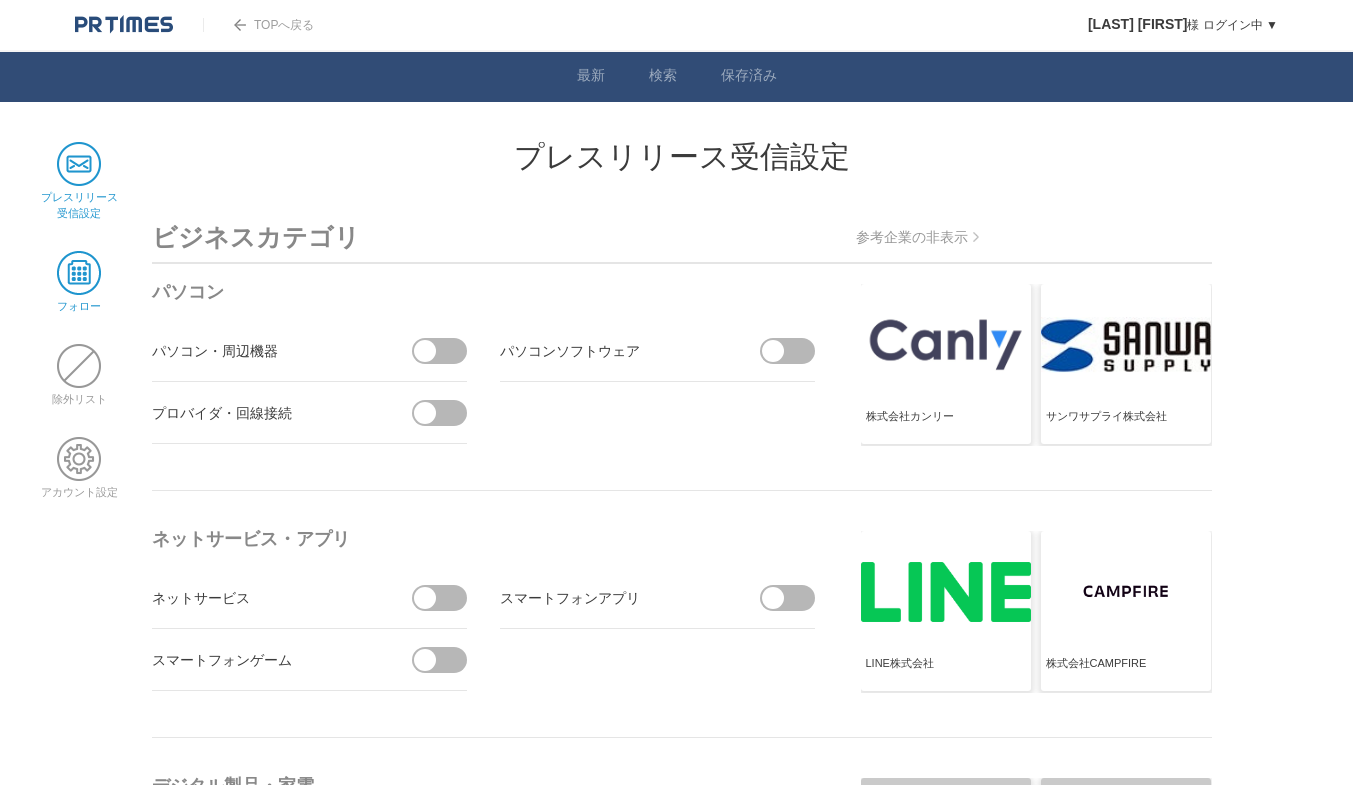 click at bounding box center (79, 273) 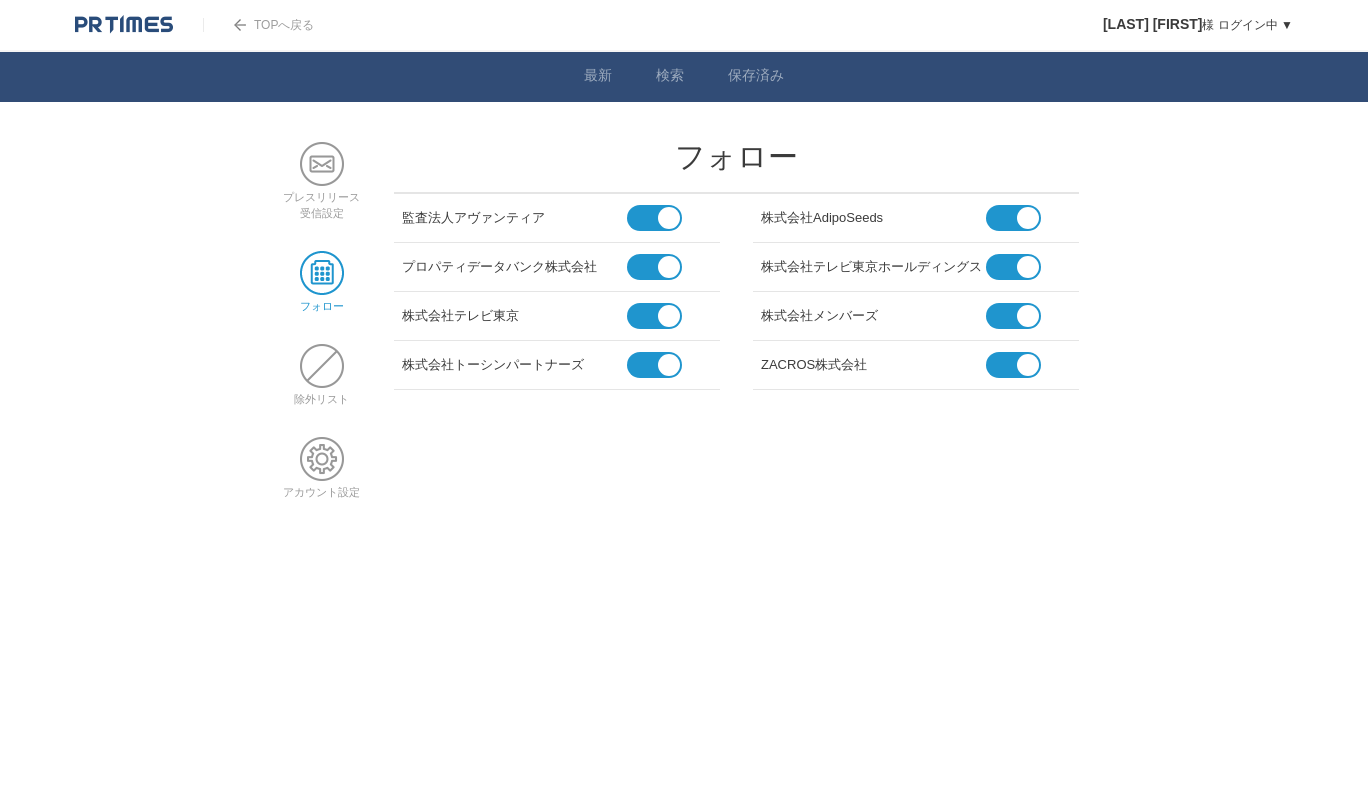scroll, scrollTop: 0, scrollLeft: 0, axis: both 